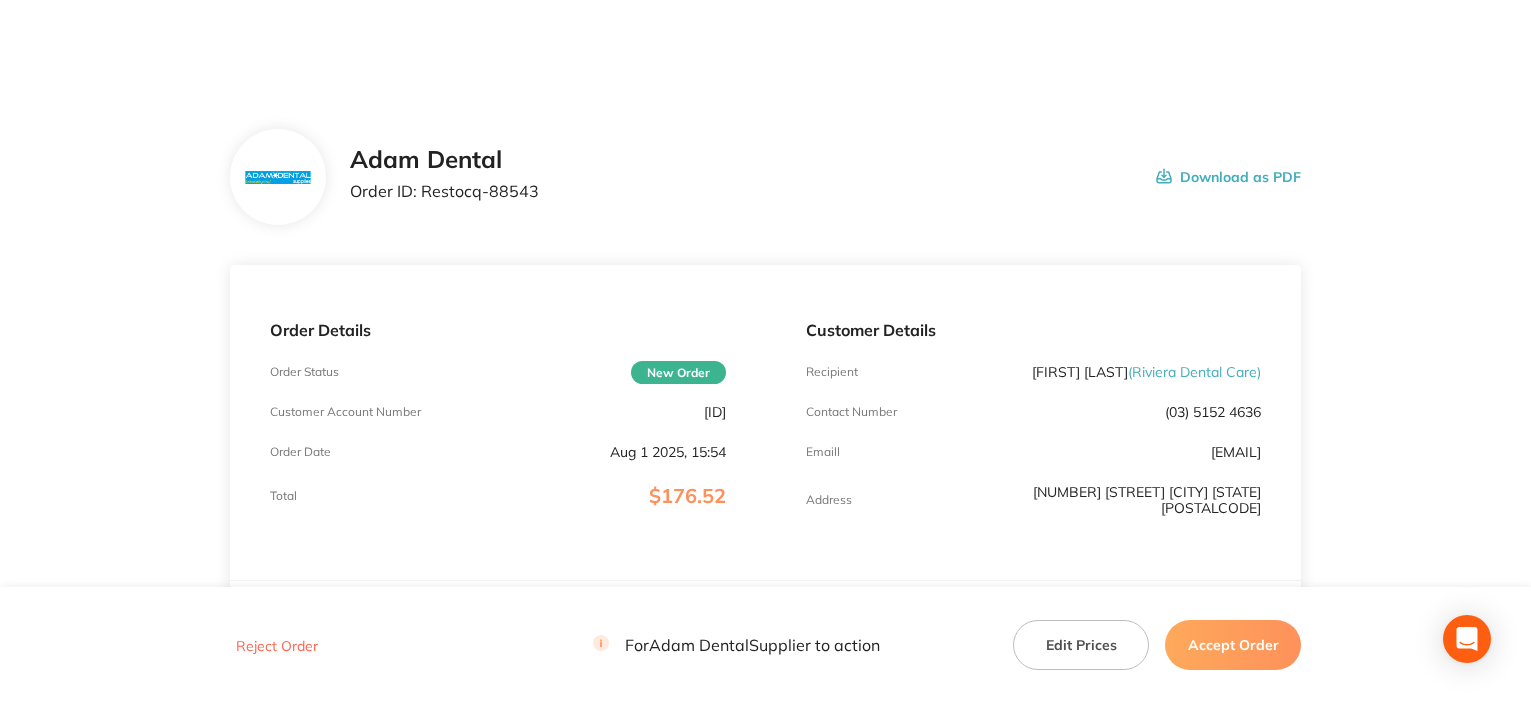 scroll, scrollTop: 0, scrollLeft: 0, axis: both 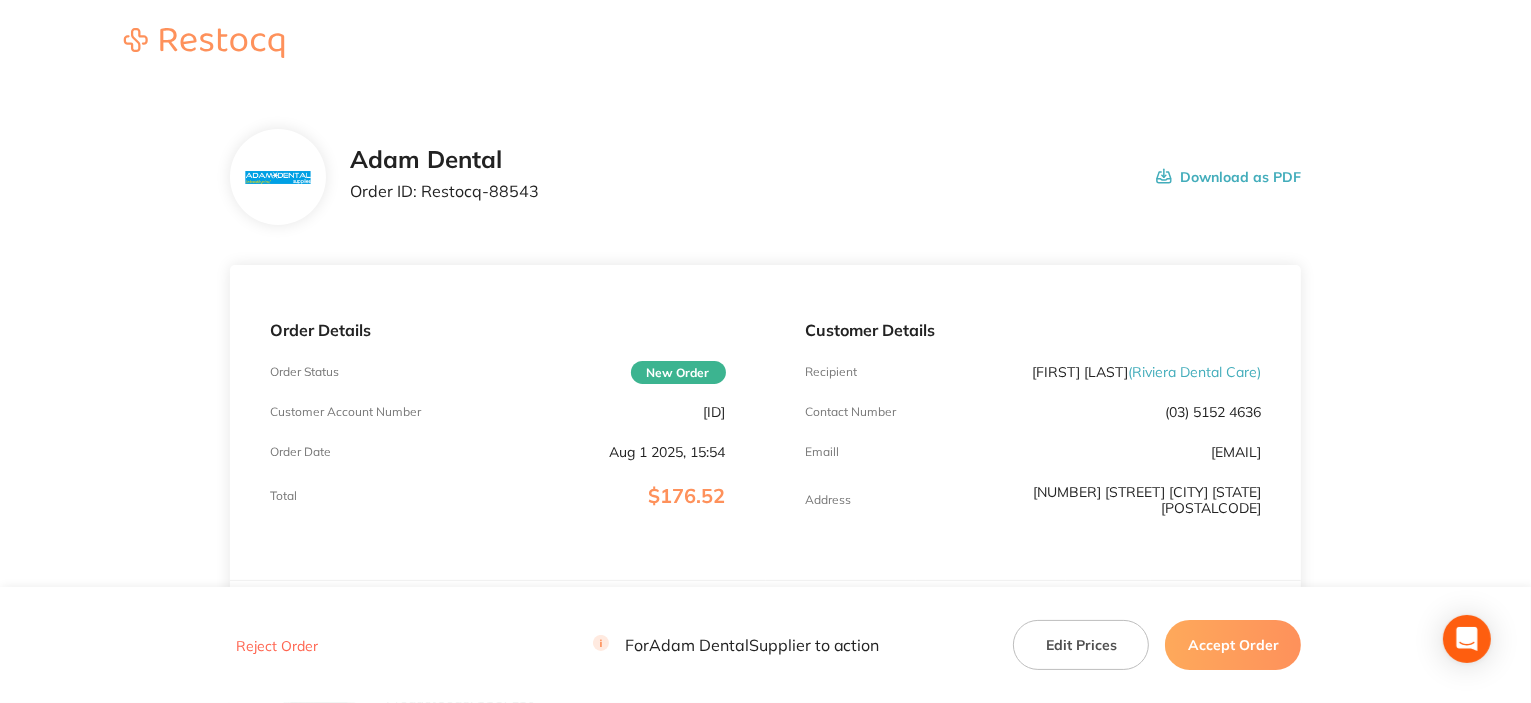 click on "AD18876" at bounding box center [715, 412] 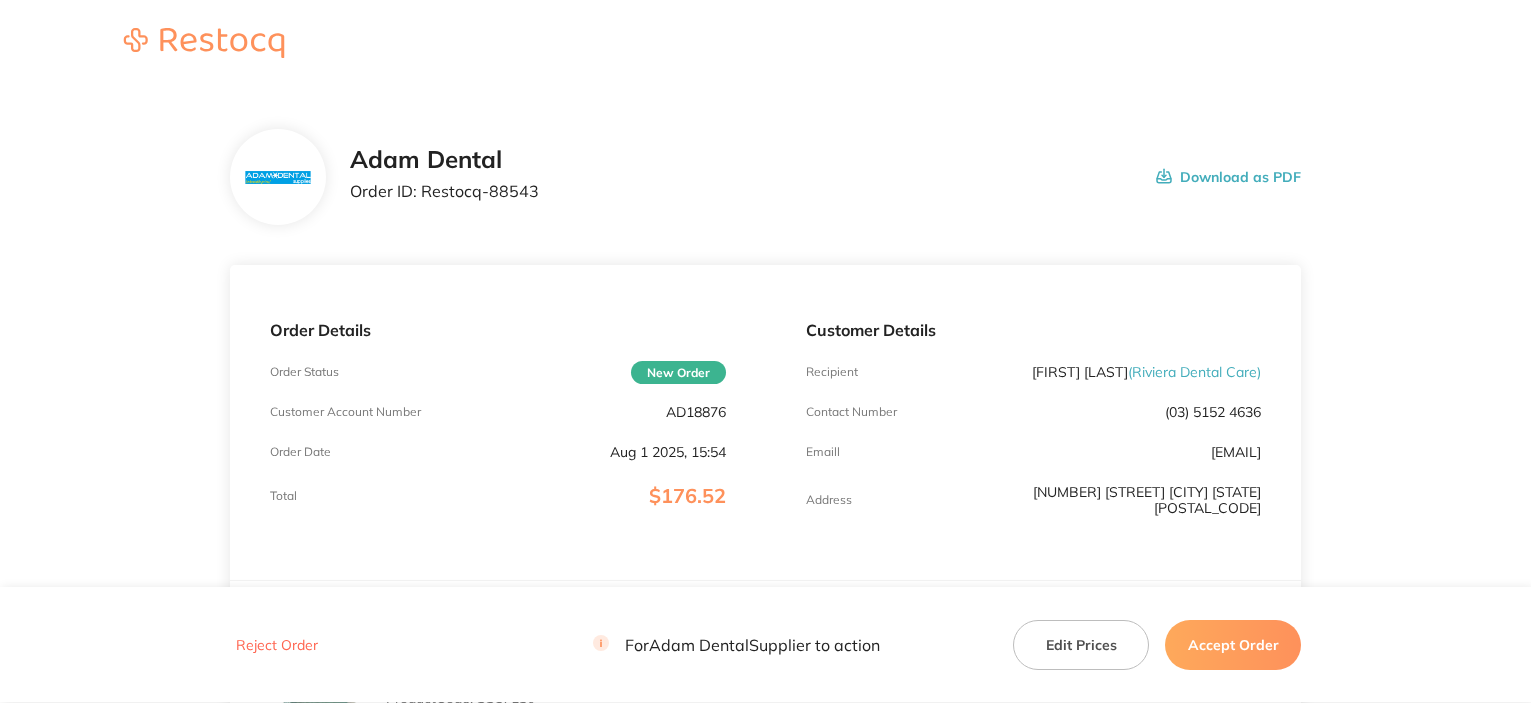 scroll, scrollTop: 0, scrollLeft: 0, axis: both 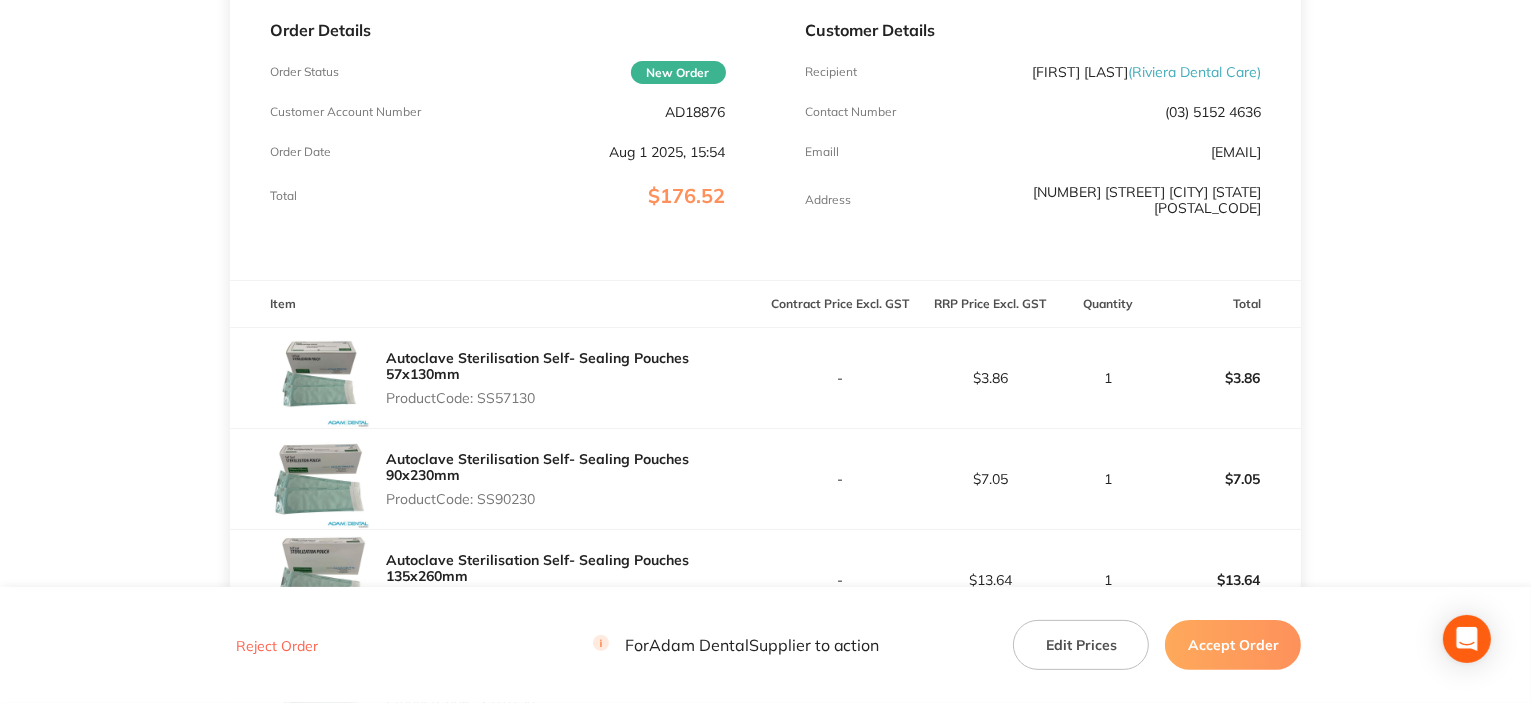 click on "Product   Code:  SS57130" at bounding box center [576, 398] 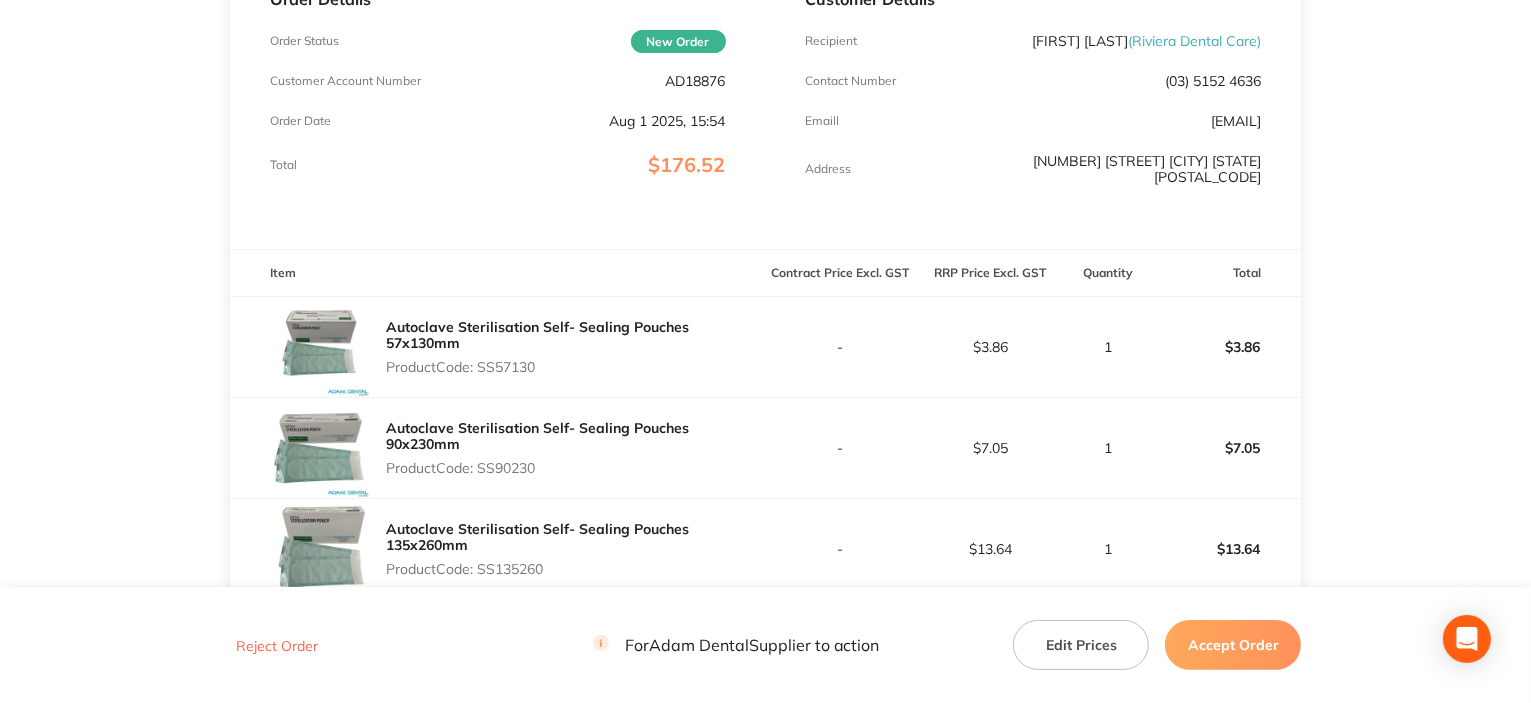 scroll, scrollTop: 500, scrollLeft: 0, axis: vertical 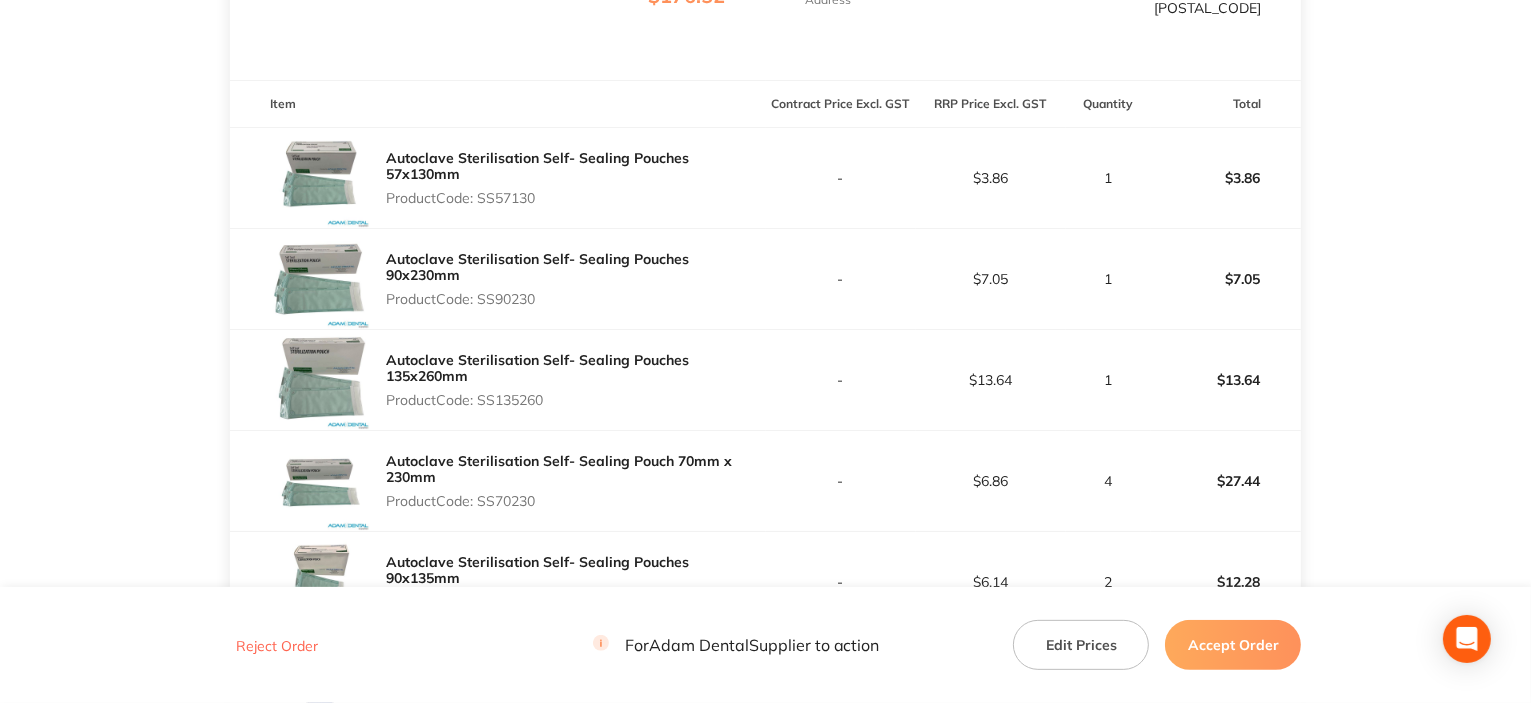 click on "Product   Code:  SS90230" at bounding box center (576, 299) 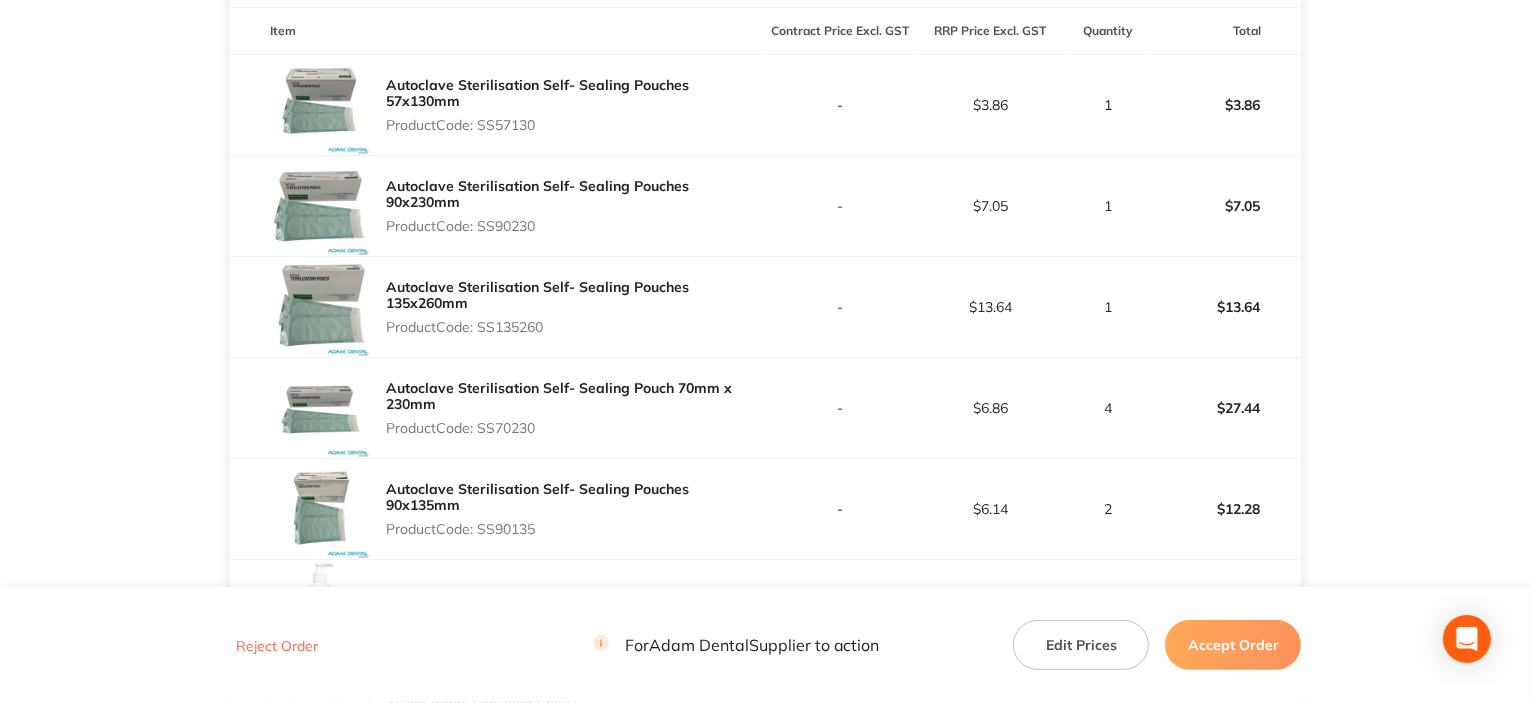 scroll, scrollTop: 600, scrollLeft: 0, axis: vertical 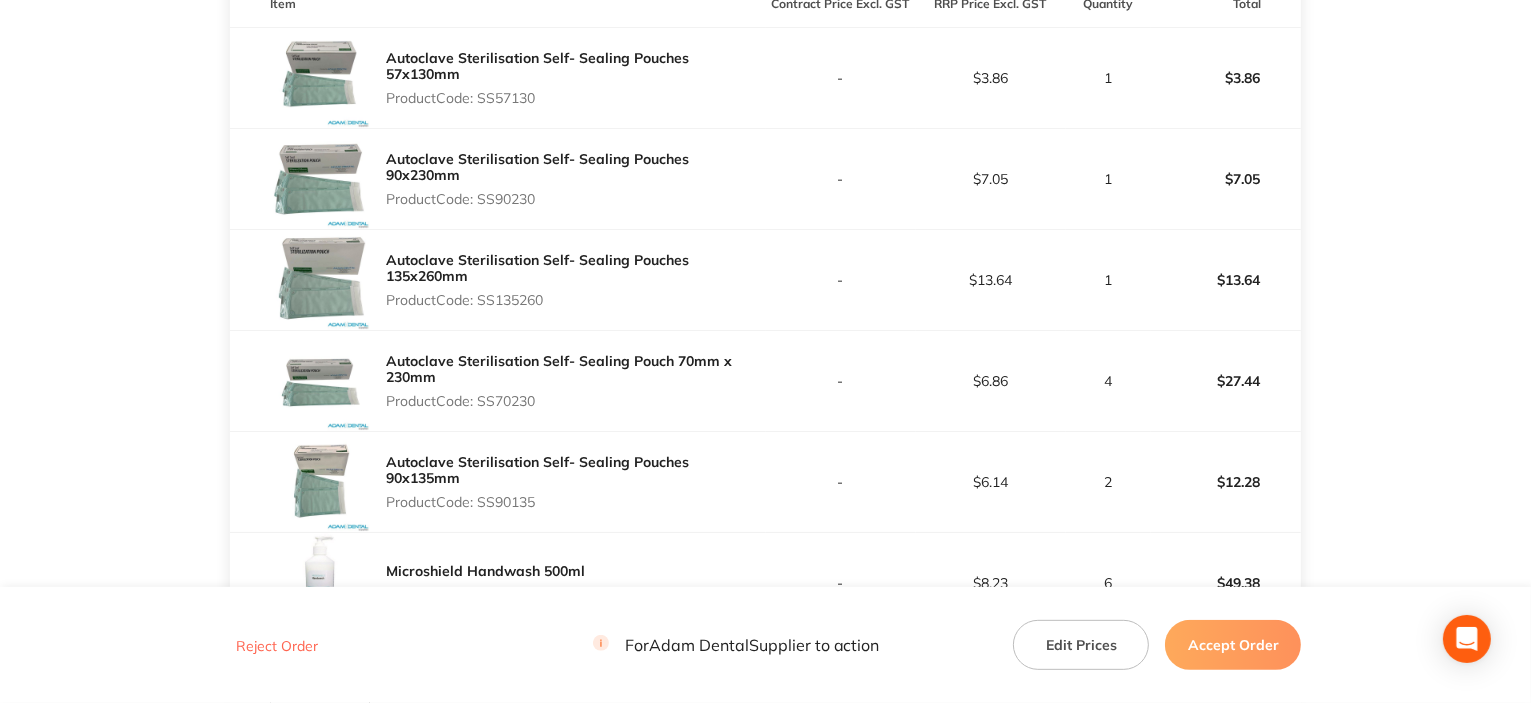 click on "Product   Code:  SS70230" at bounding box center (576, 401) 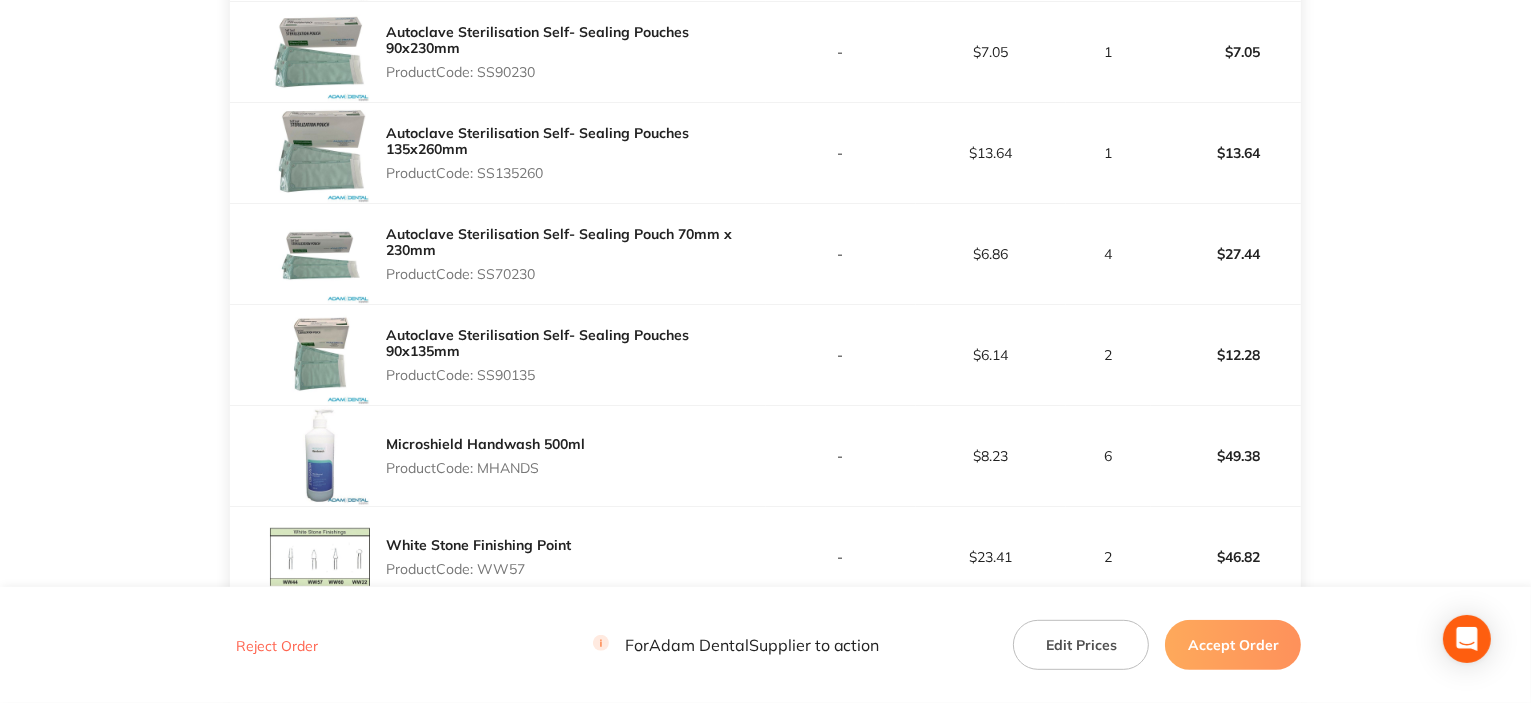 scroll, scrollTop: 800, scrollLeft: 0, axis: vertical 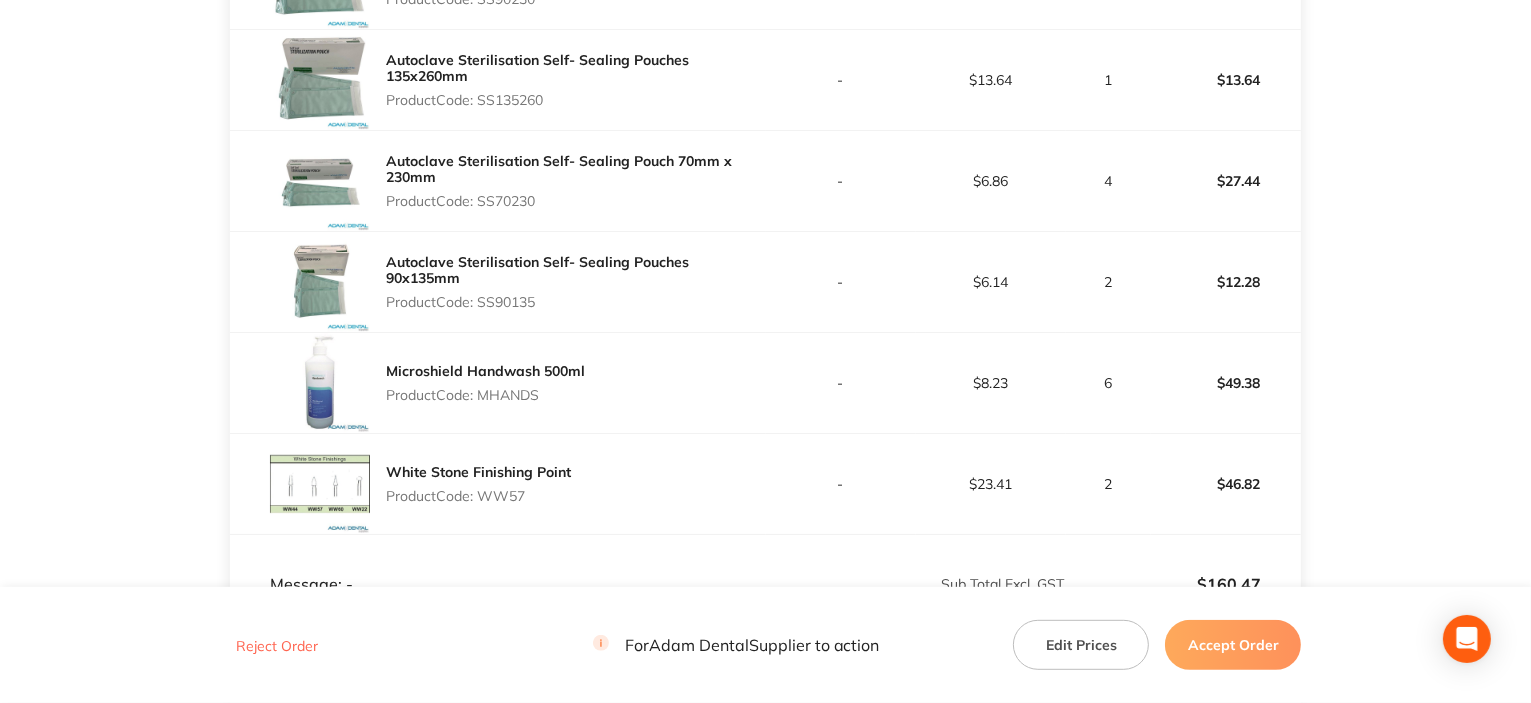 click on "Product   Code:  SS90135" at bounding box center (576, 302) 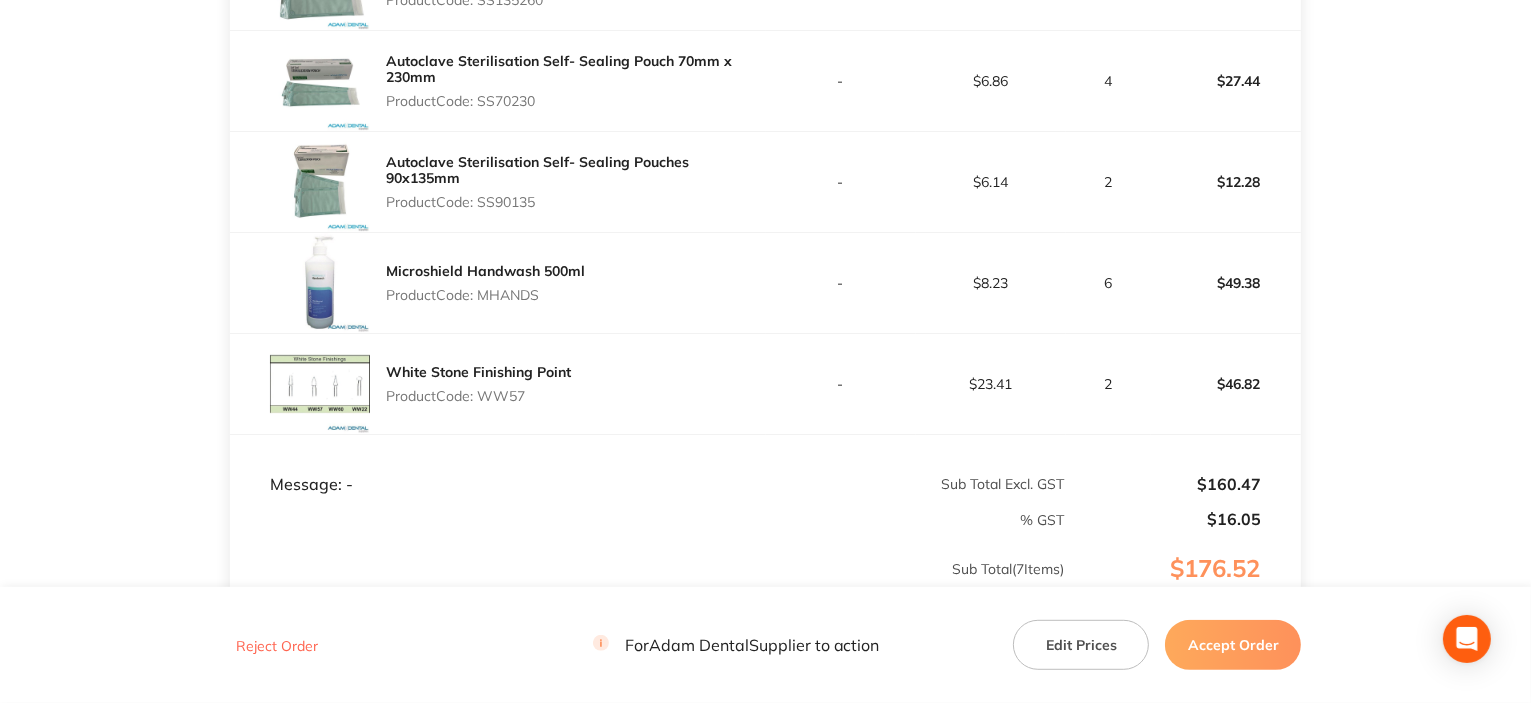click on "Product   Code:  MHANDS" at bounding box center [485, 295] 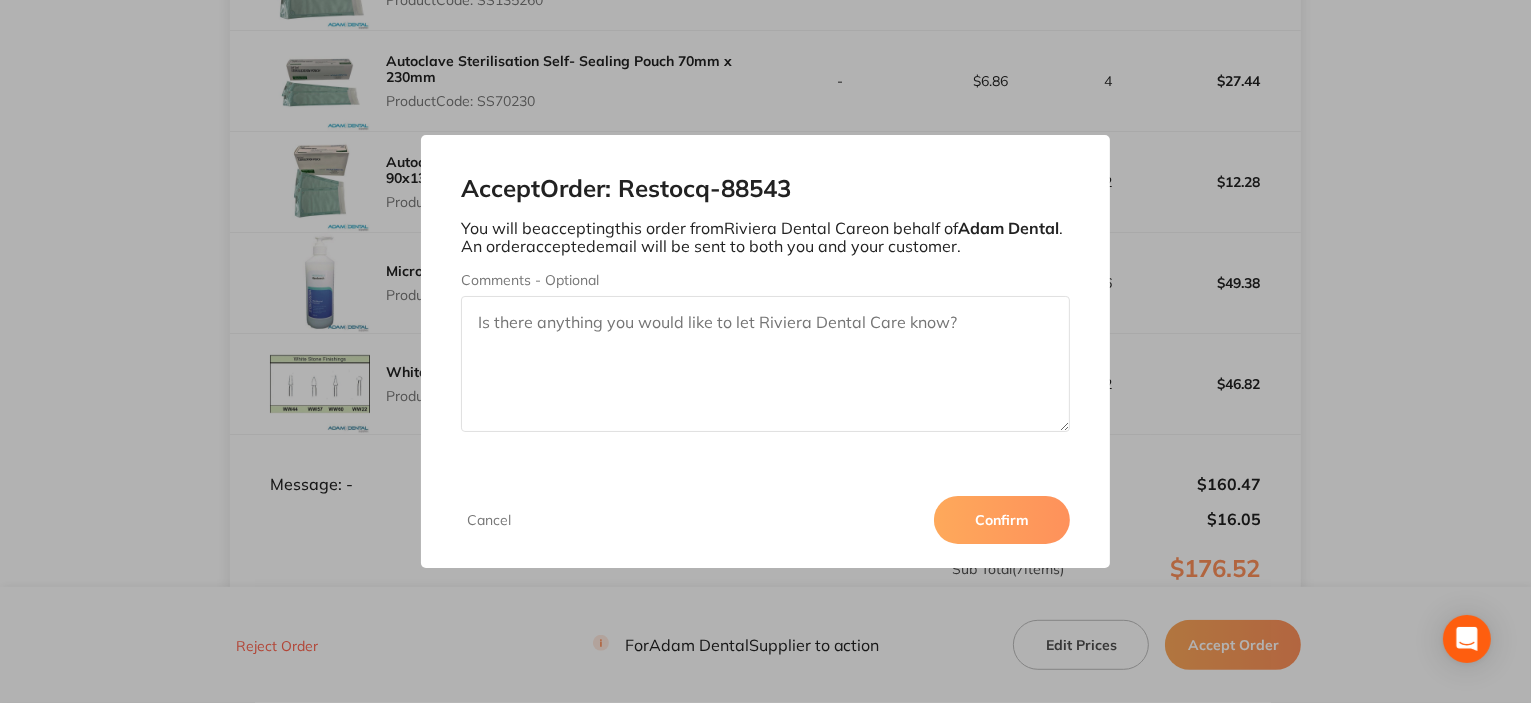 click on "Confirm" at bounding box center [1002, 520] 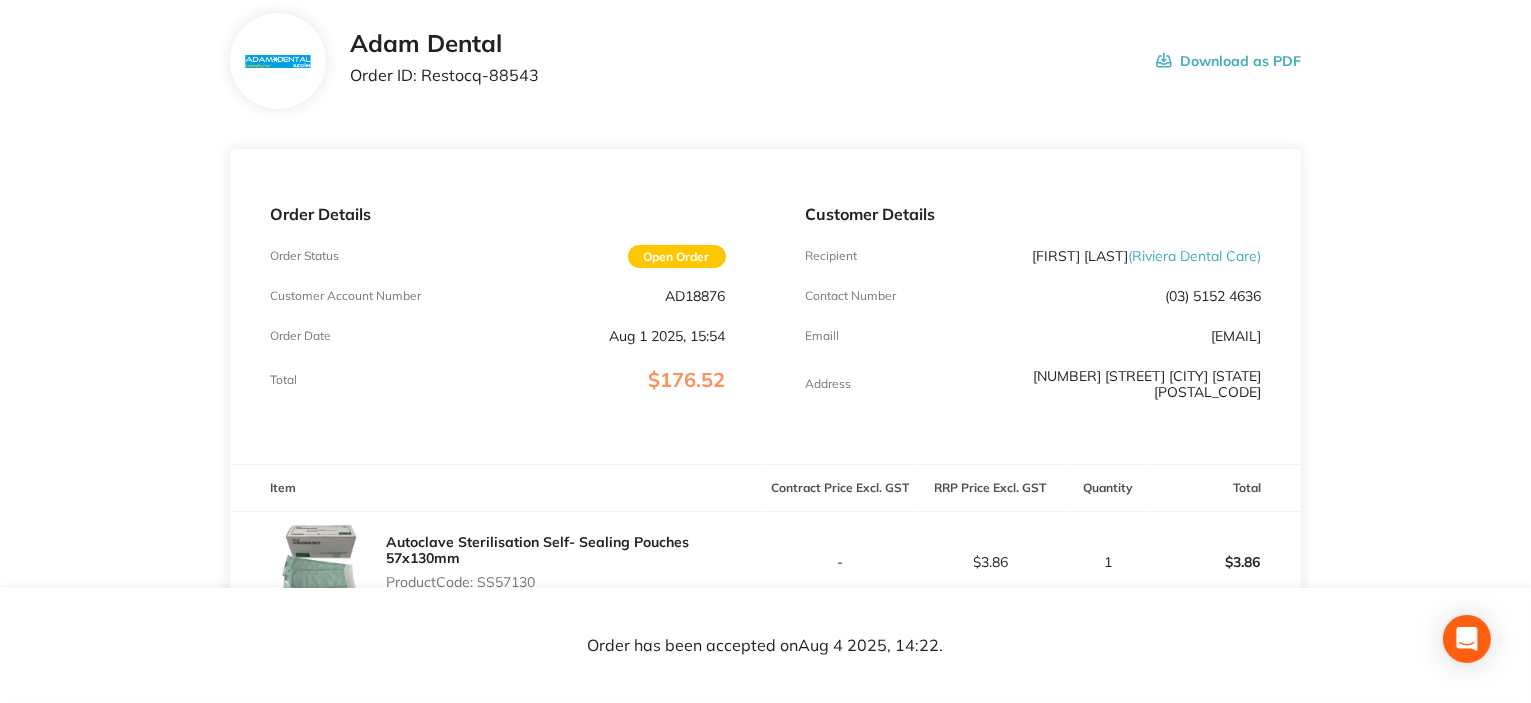 scroll, scrollTop: 0, scrollLeft: 0, axis: both 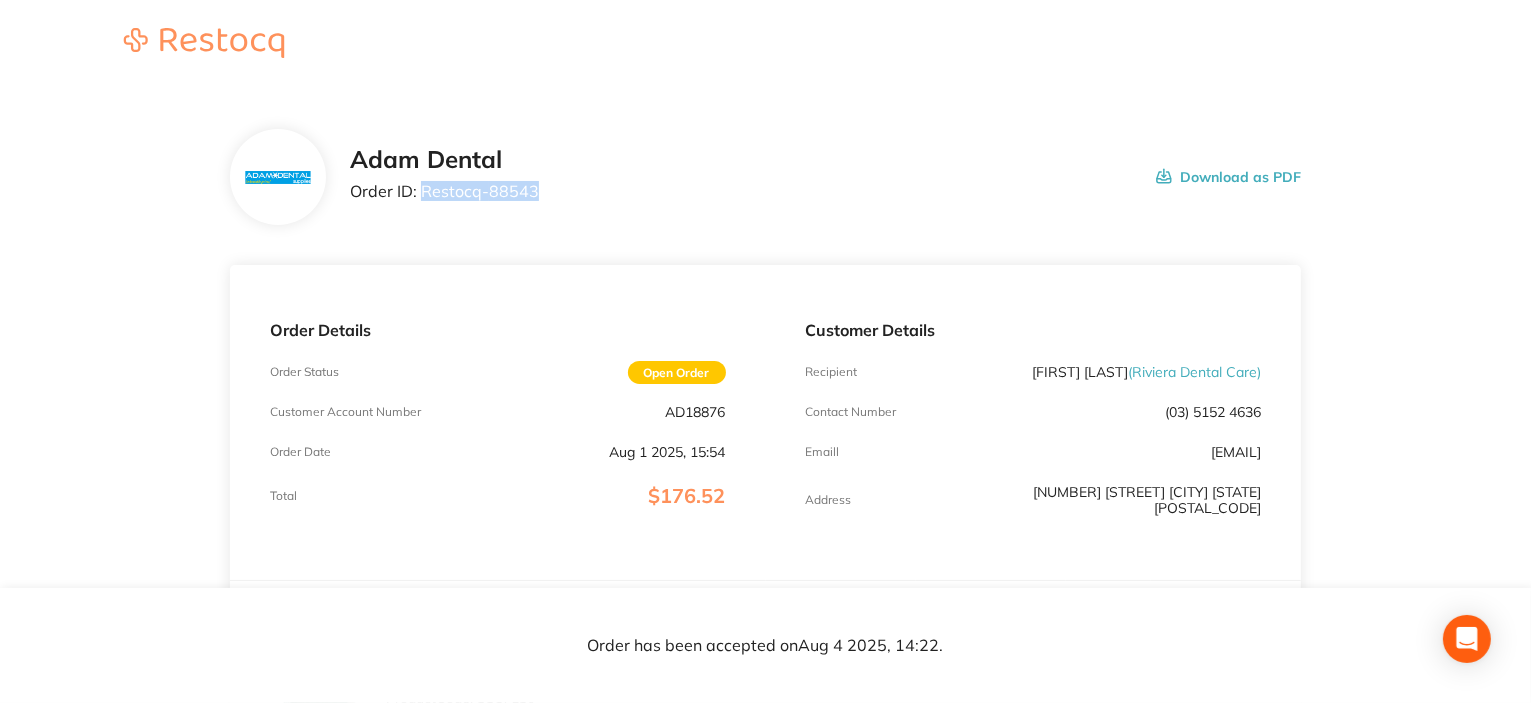 drag, startPoint x: 420, startPoint y: 189, endPoint x: 548, endPoint y: 180, distance: 128.31601 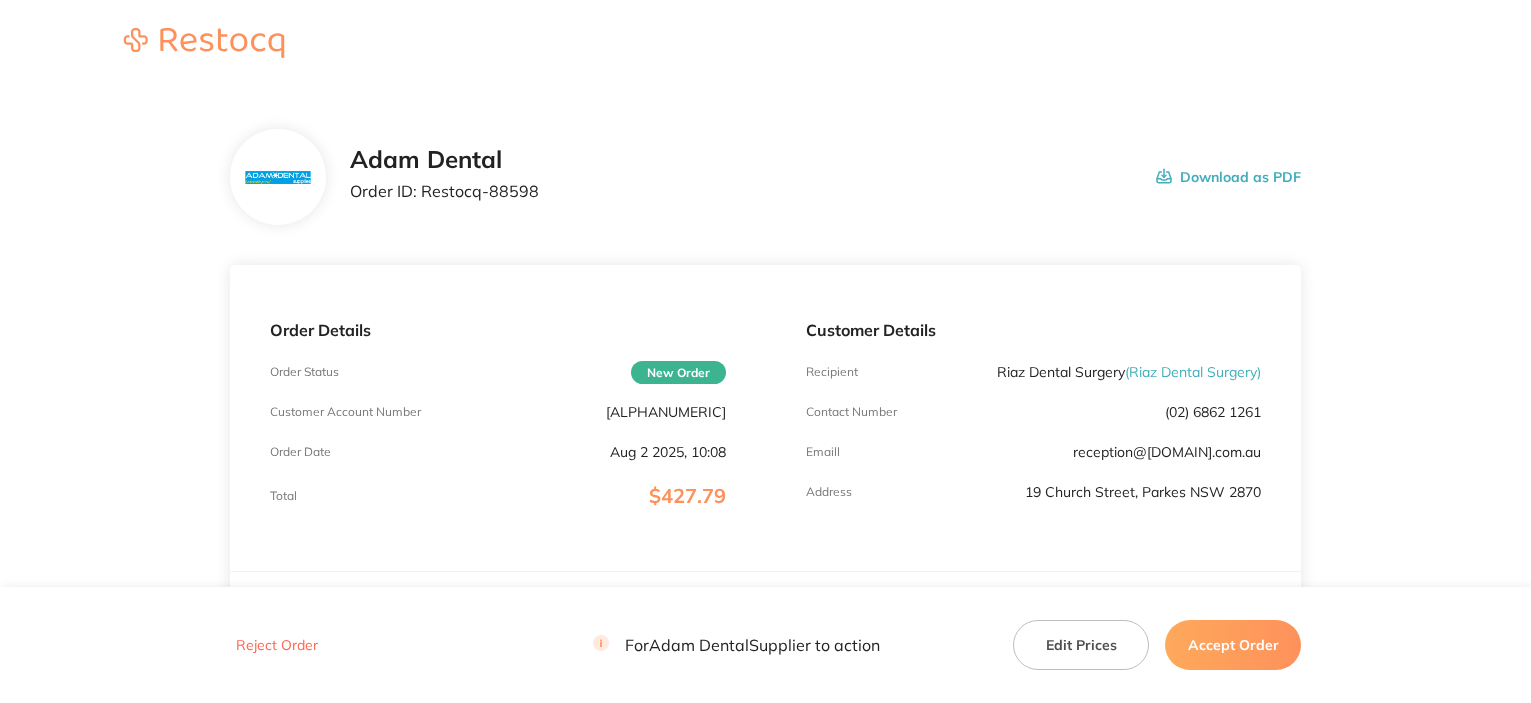 scroll, scrollTop: 0, scrollLeft: 0, axis: both 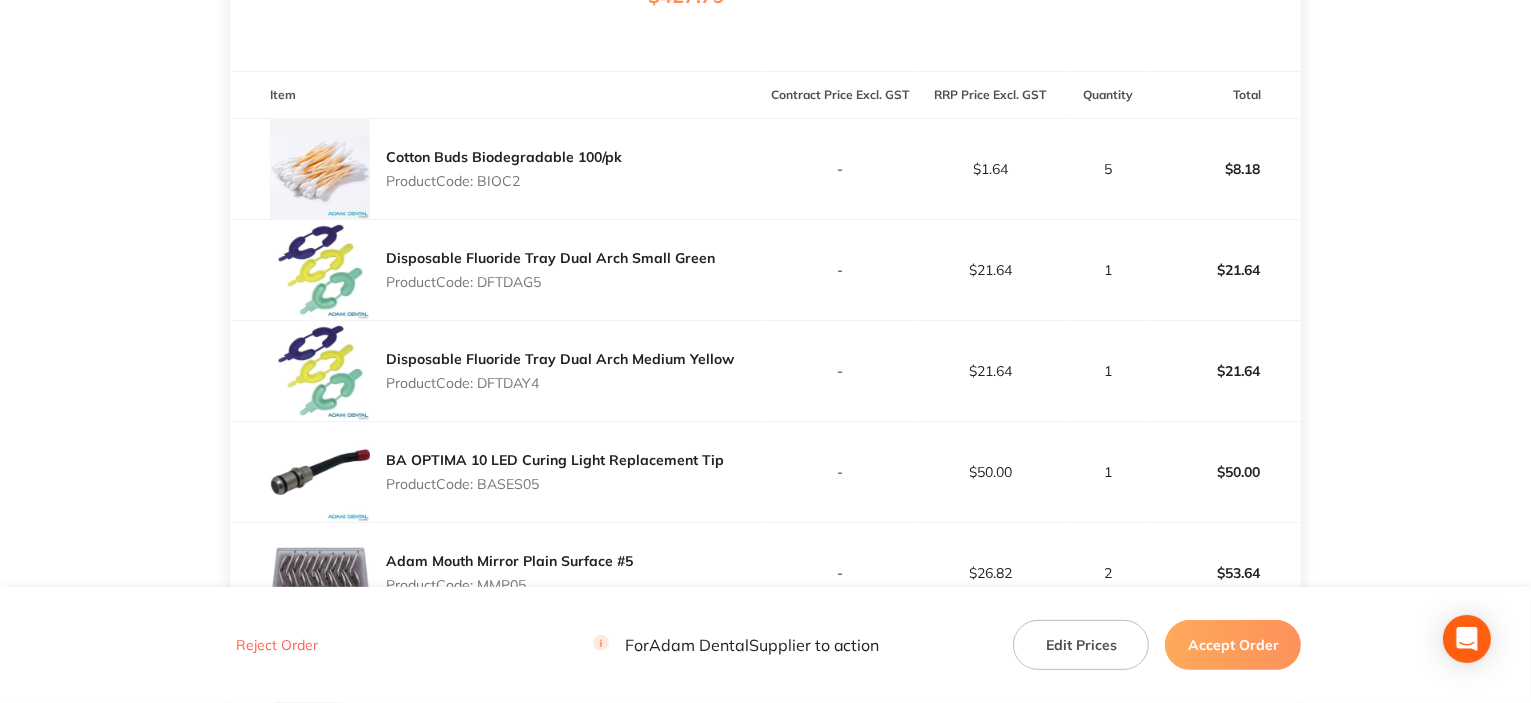 click on "Product   Code:  BIOC2" at bounding box center (504, 181) 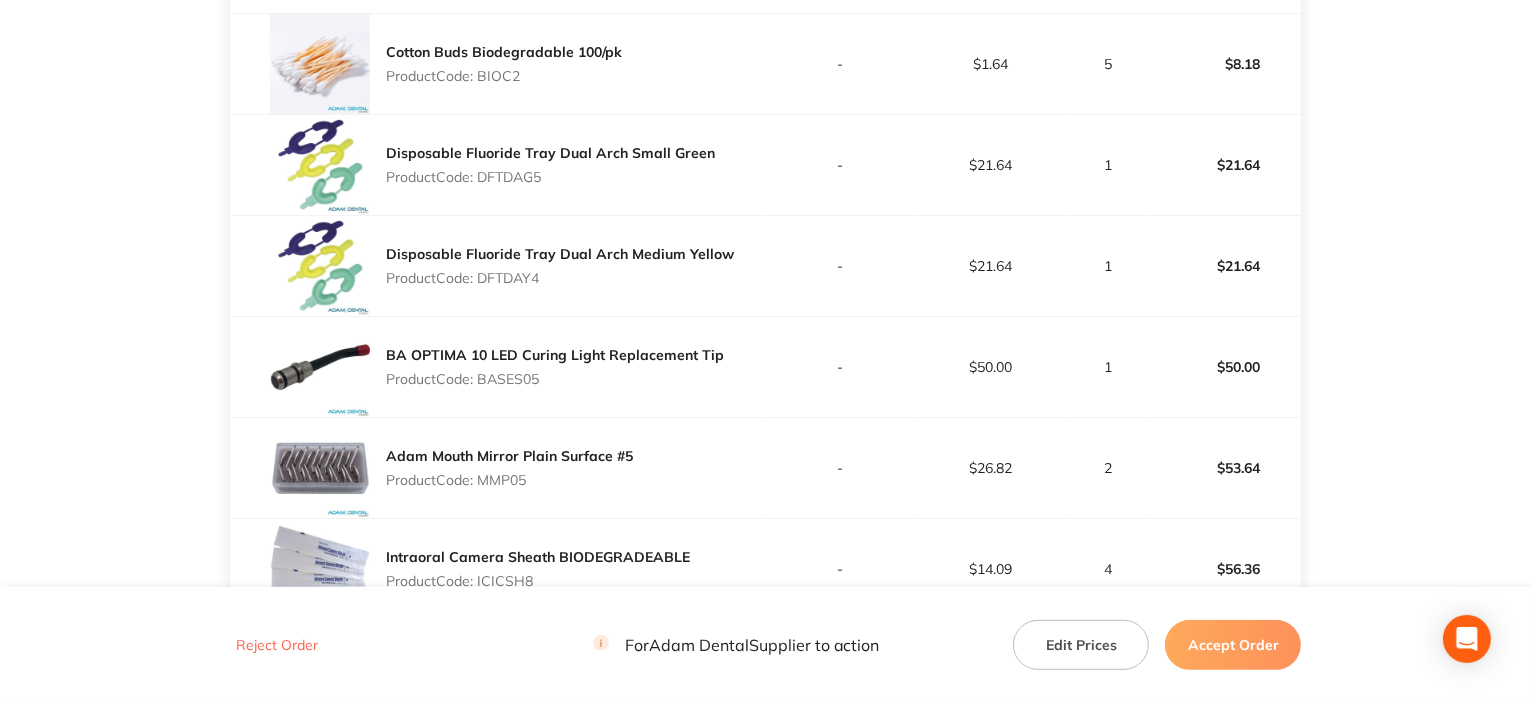 scroll, scrollTop: 700, scrollLeft: 0, axis: vertical 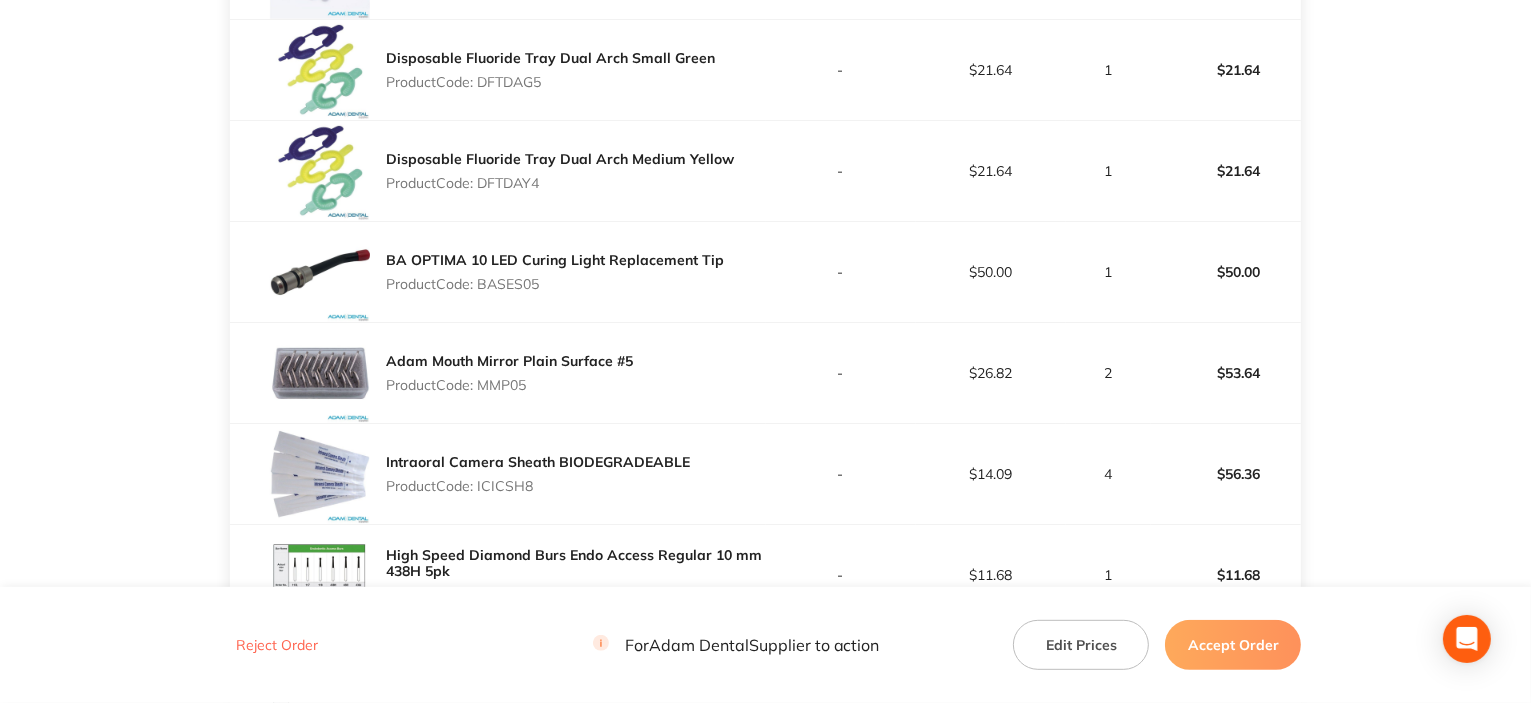 click on "Product   Code:  BASES05" at bounding box center [555, 284] 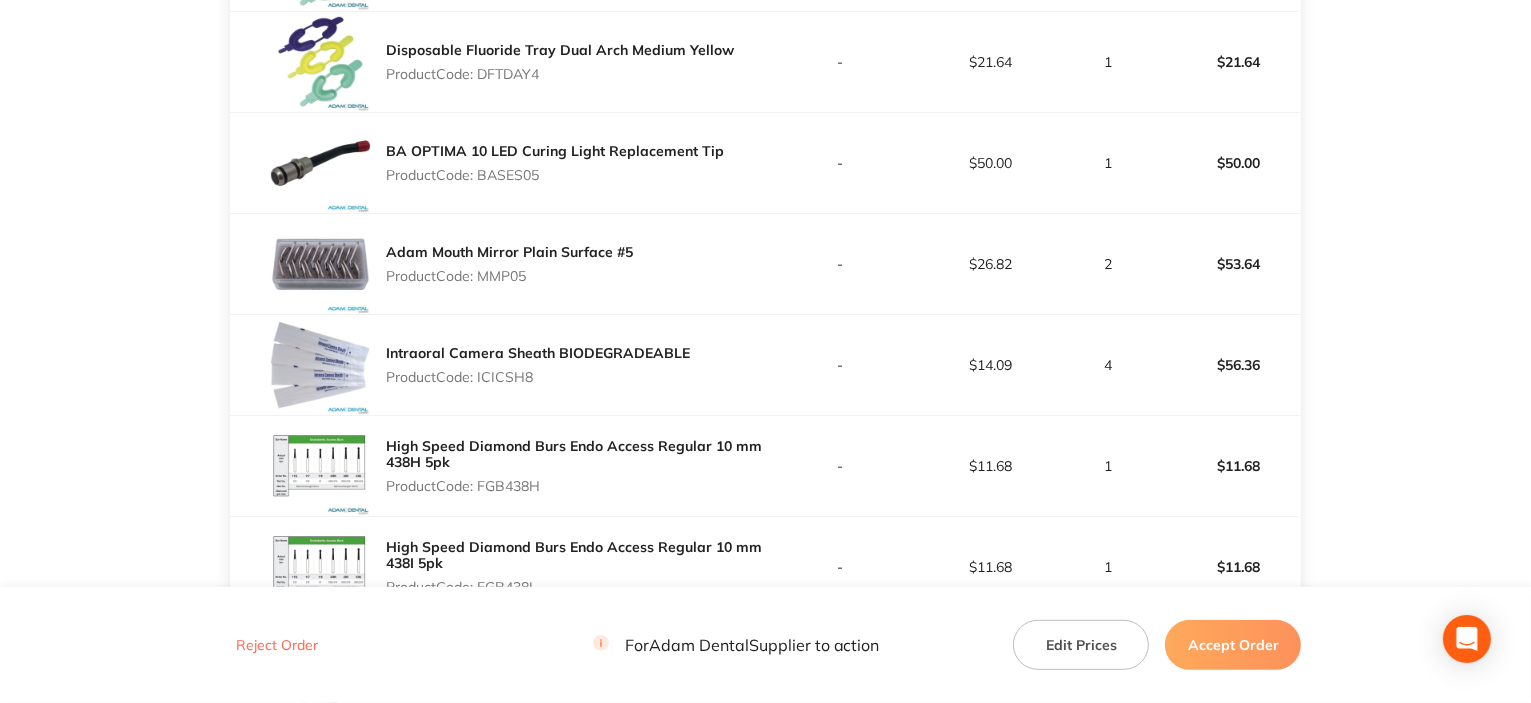 scroll, scrollTop: 900, scrollLeft: 0, axis: vertical 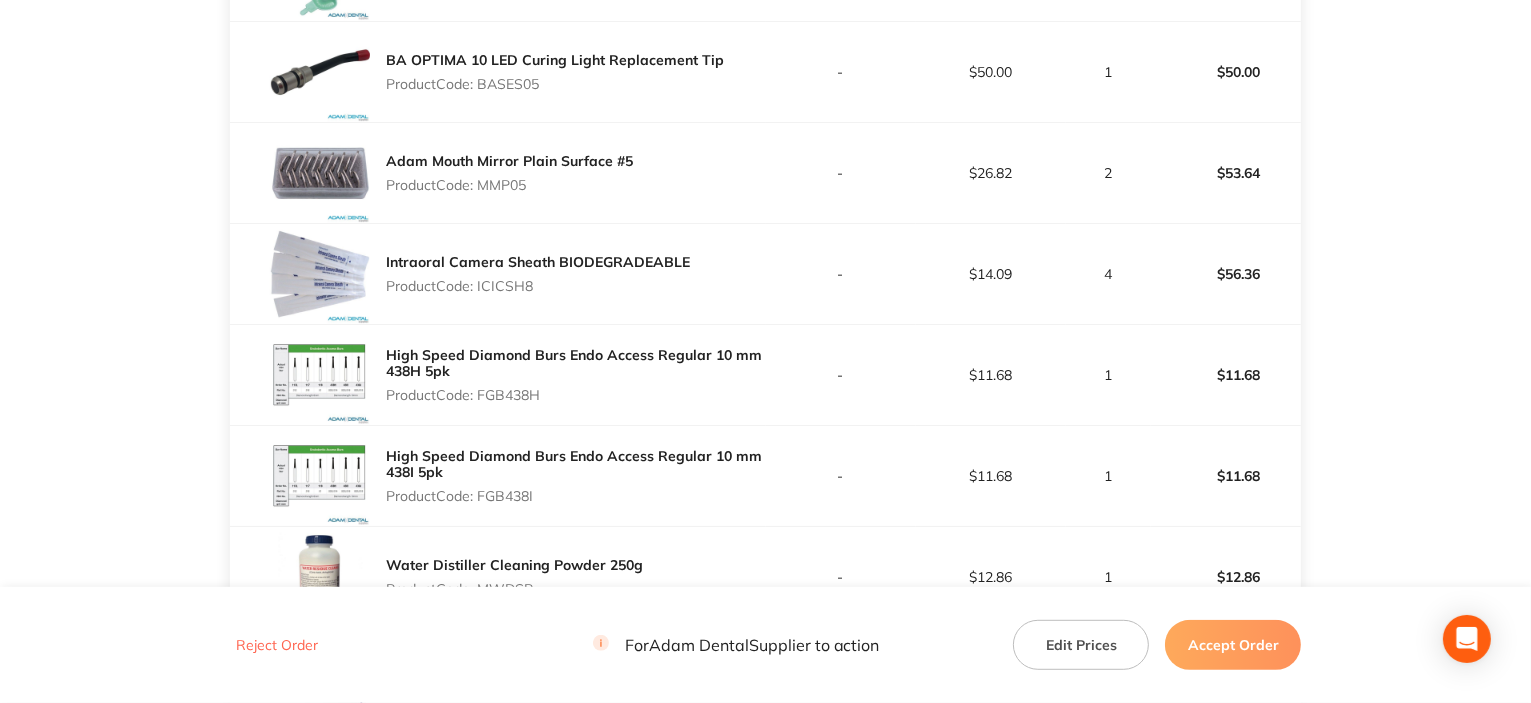 click on "Product   Code:  ICICSH8" at bounding box center (538, 286) 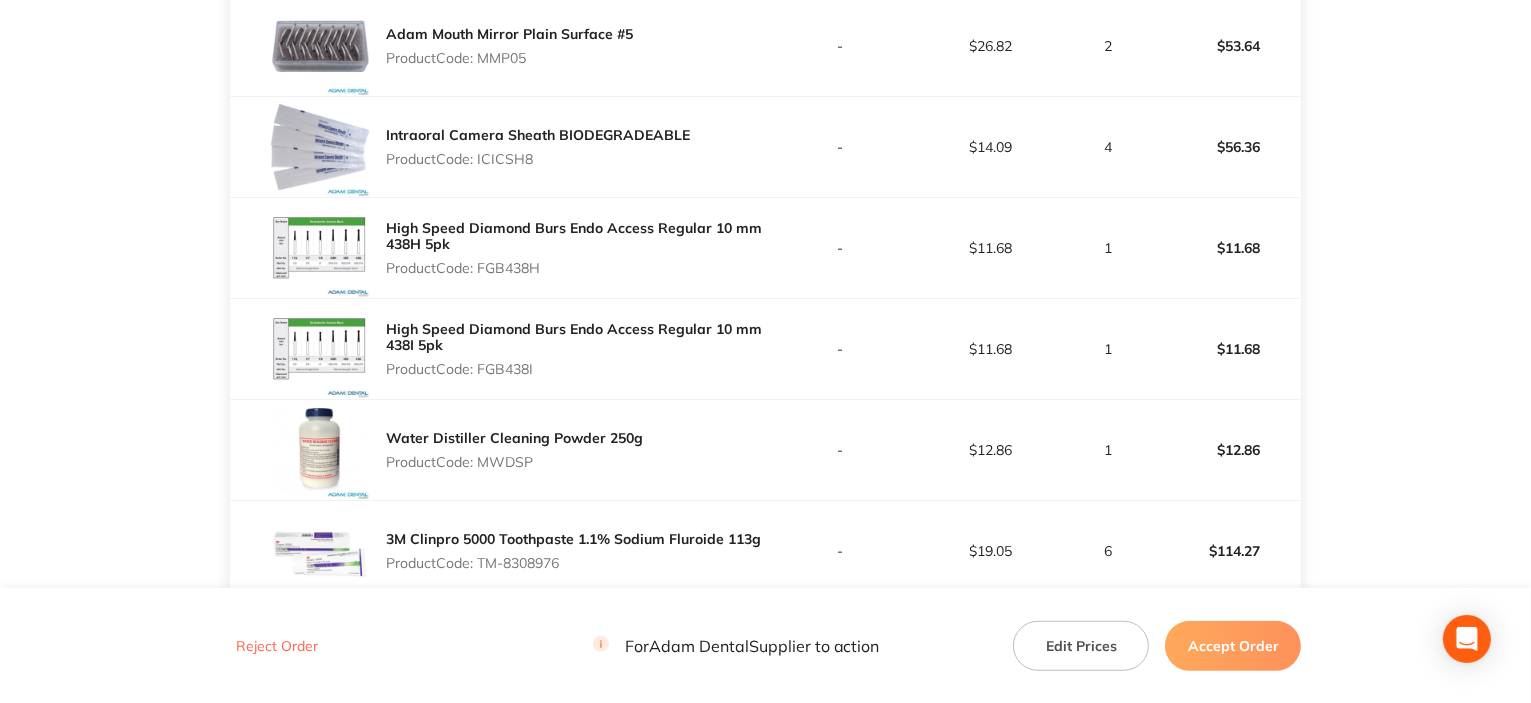 scroll, scrollTop: 1100, scrollLeft: 0, axis: vertical 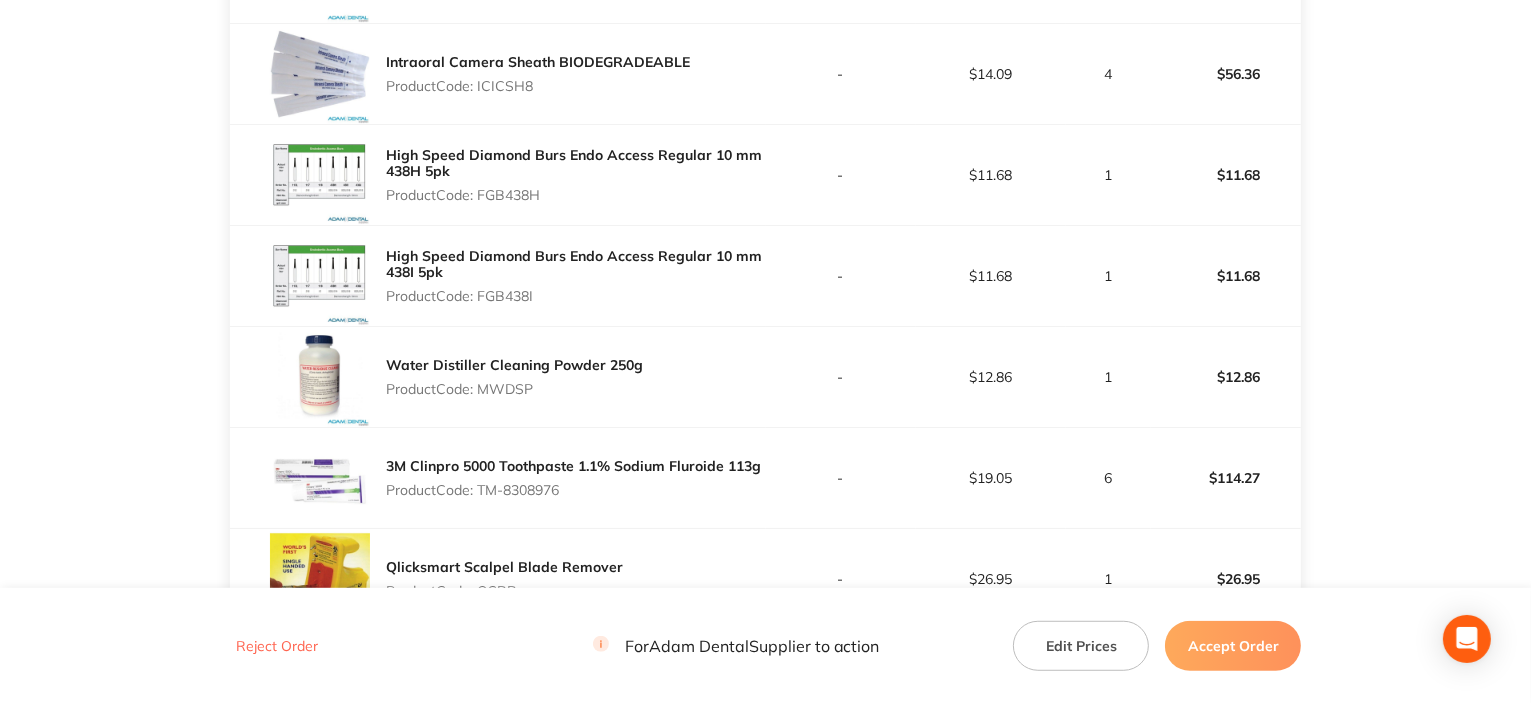 click on "Product   Code:  FGB438I" at bounding box center [576, 296] 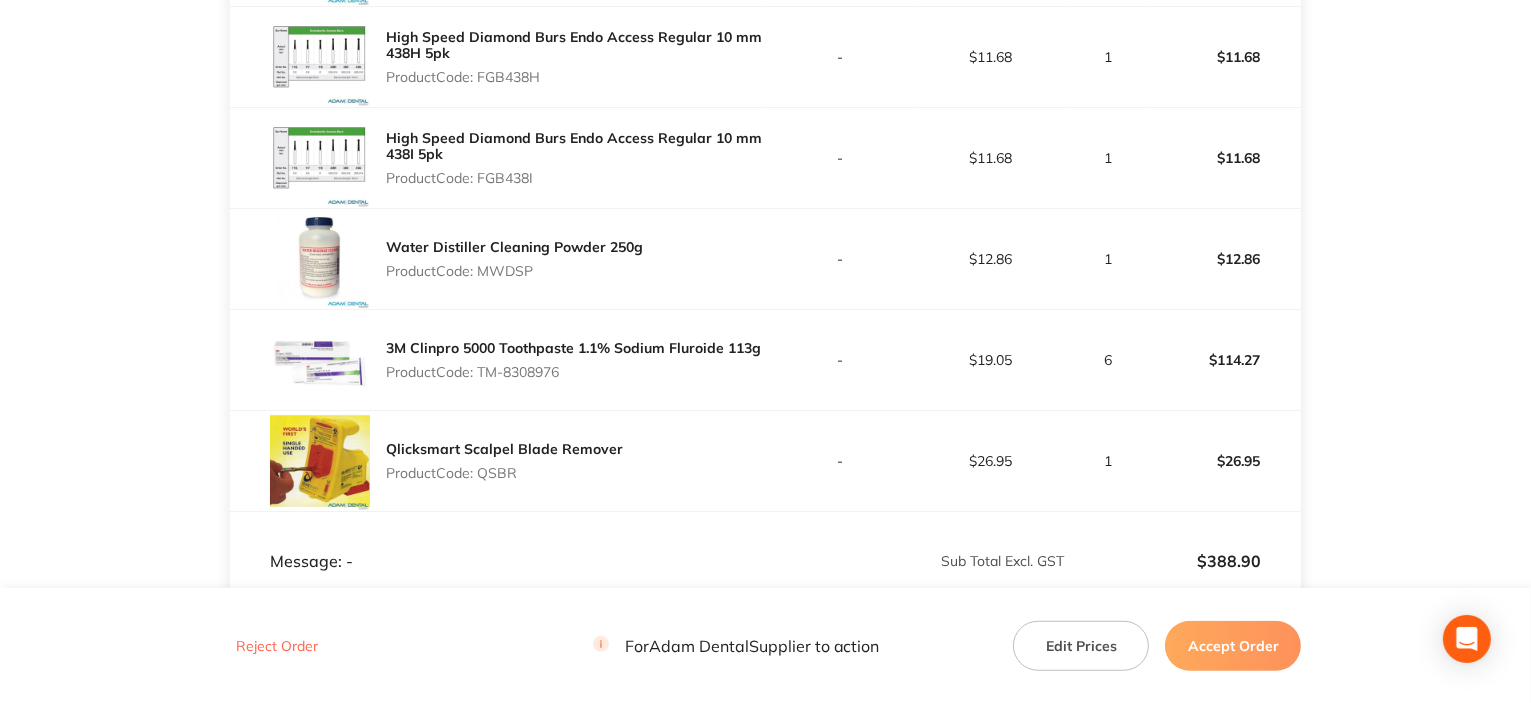 scroll, scrollTop: 1300, scrollLeft: 0, axis: vertical 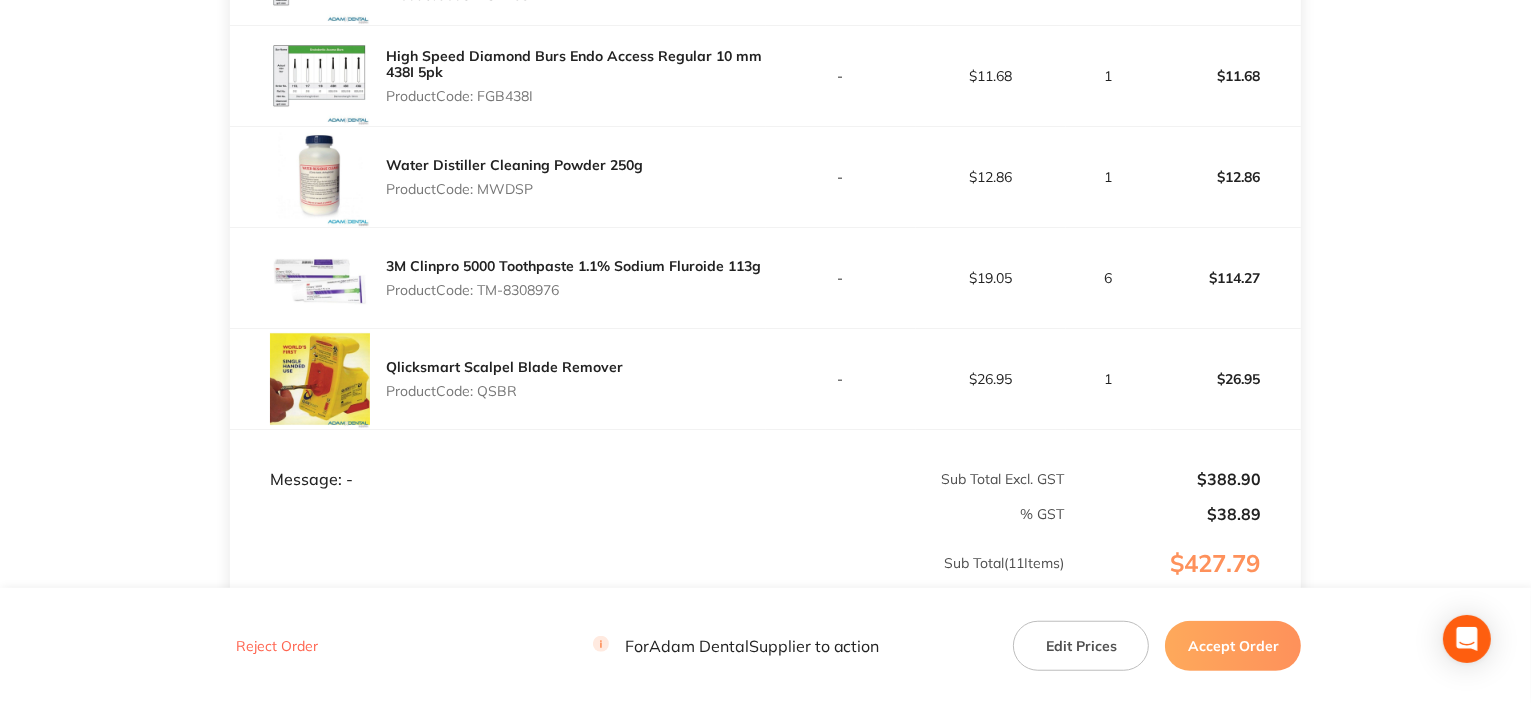click on "Product   Code:  MWDSP" at bounding box center (514, 189) 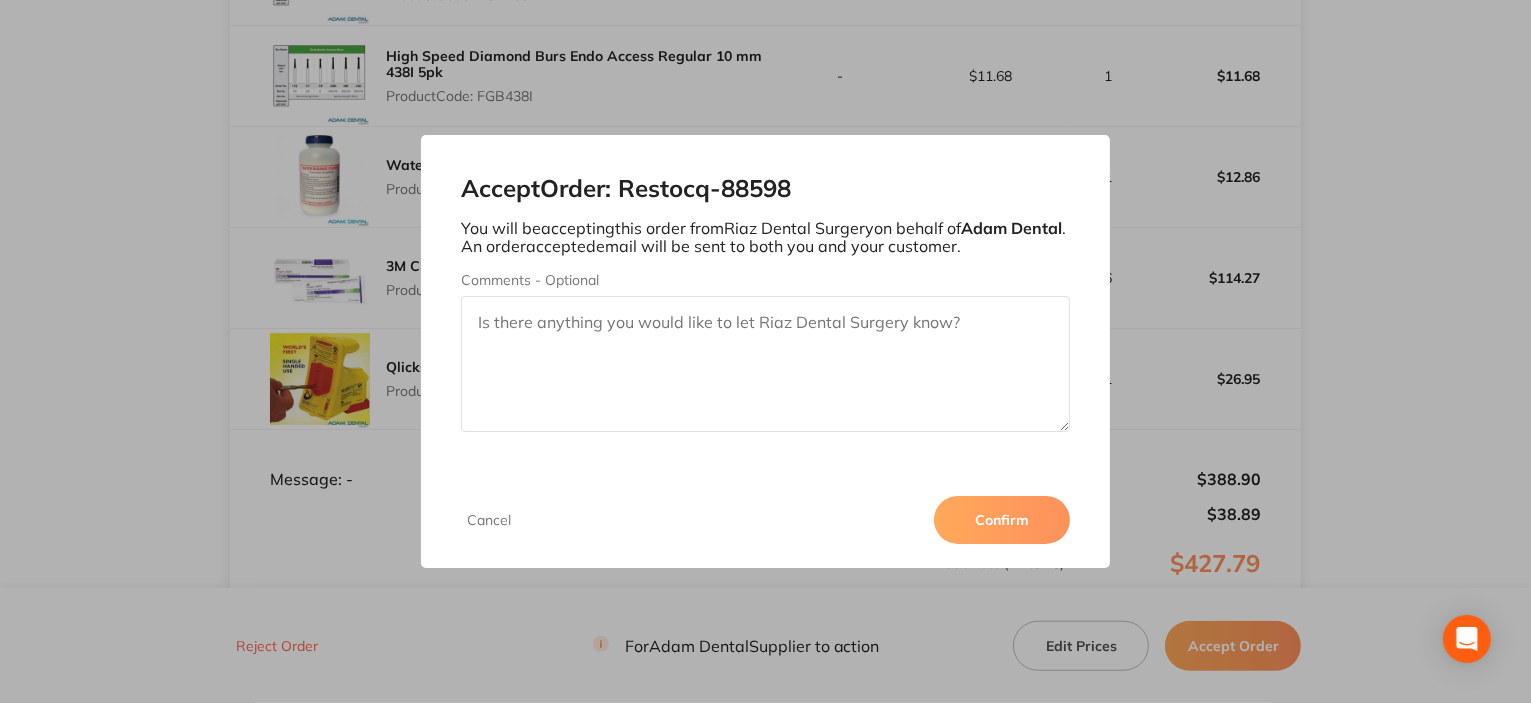 click on "Confirm" at bounding box center (1002, 520) 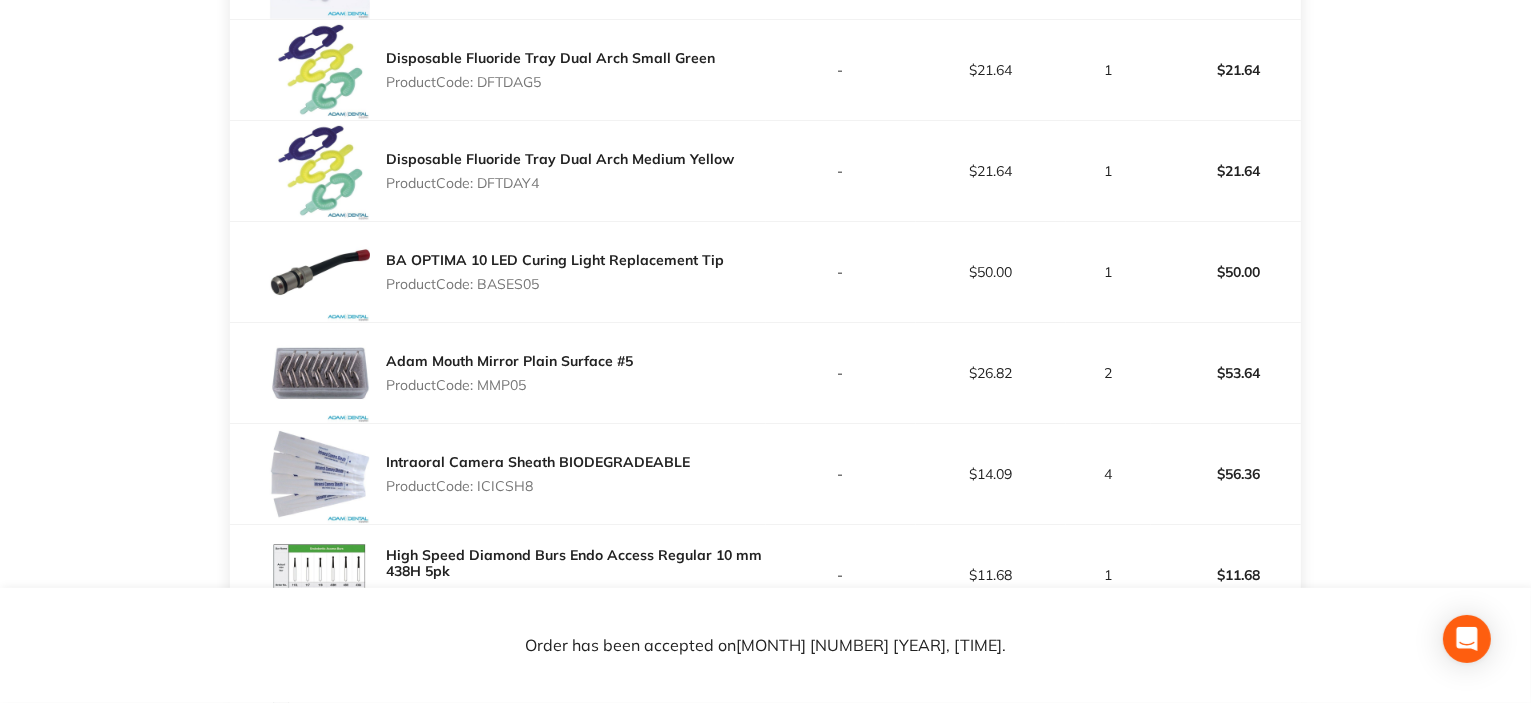 scroll, scrollTop: 0, scrollLeft: 0, axis: both 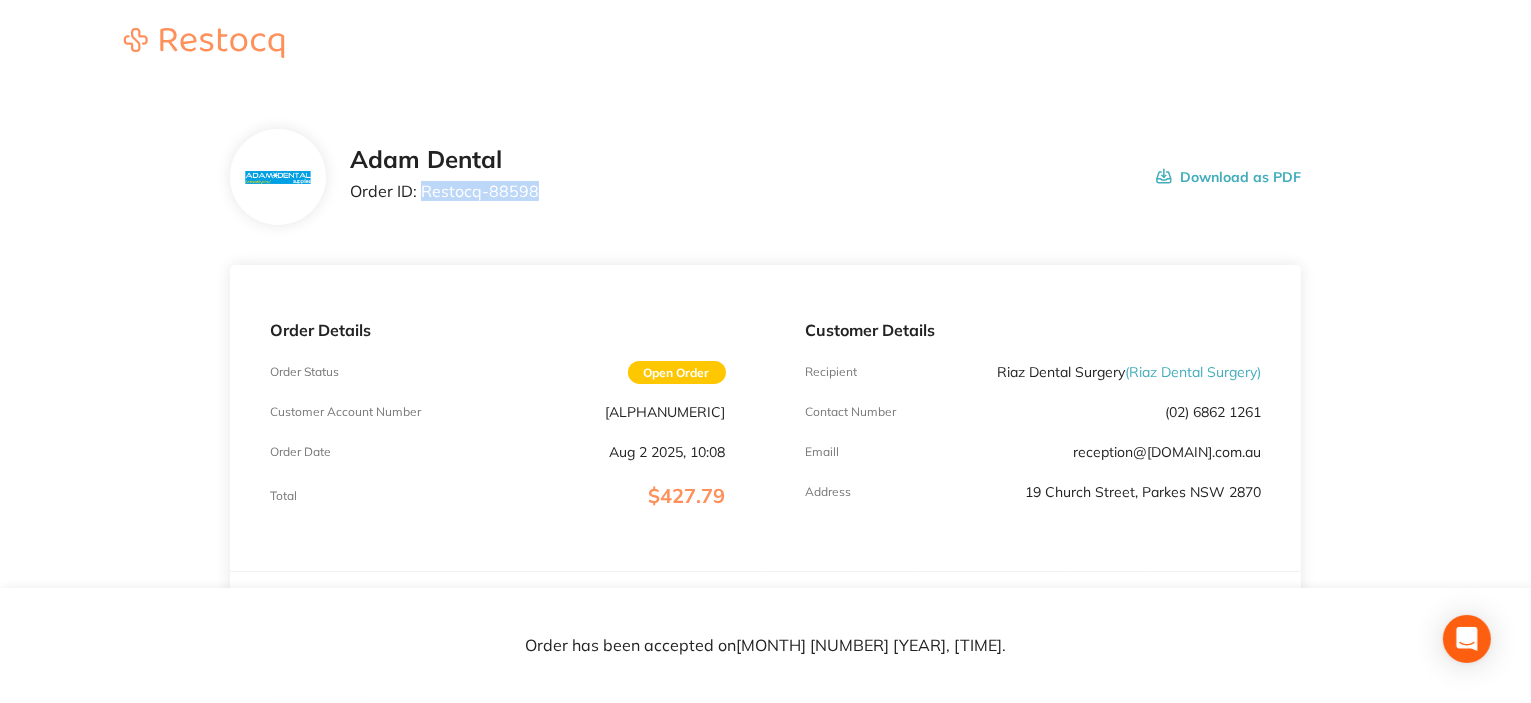 drag, startPoint x: 422, startPoint y: 197, endPoint x: 623, endPoint y: 186, distance: 201.30077 